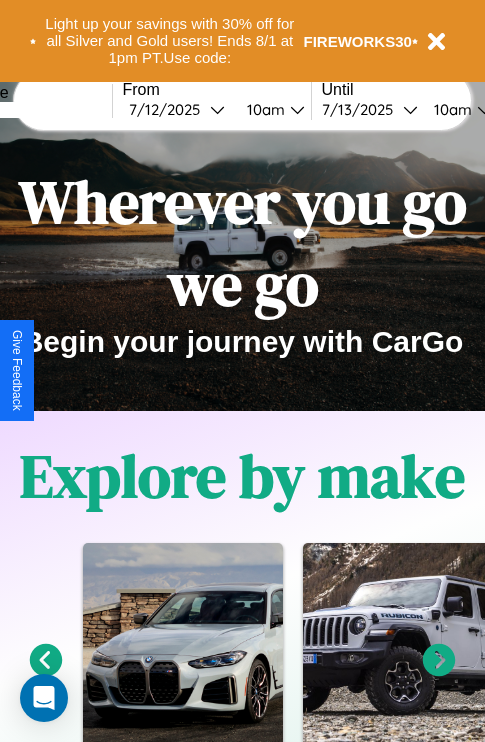 scroll, scrollTop: 0, scrollLeft: 0, axis: both 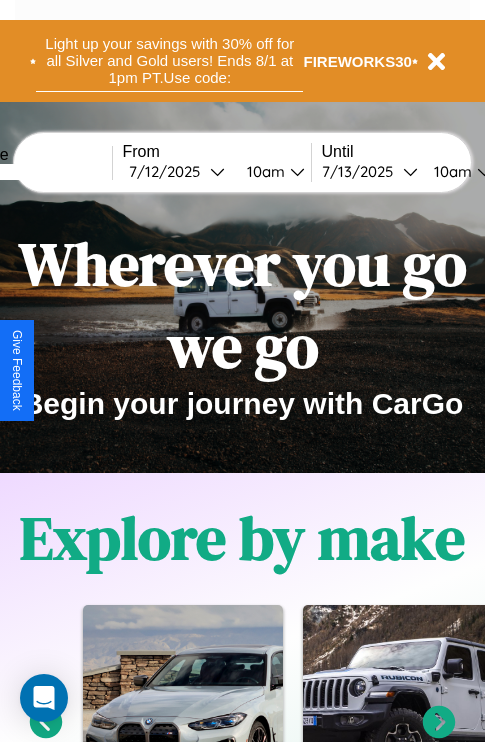 click on "Light up your savings with 30% off for all Silver and Gold users! Ends 8/1 at 1pm PT.  Use code:" at bounding box center (169, 61) 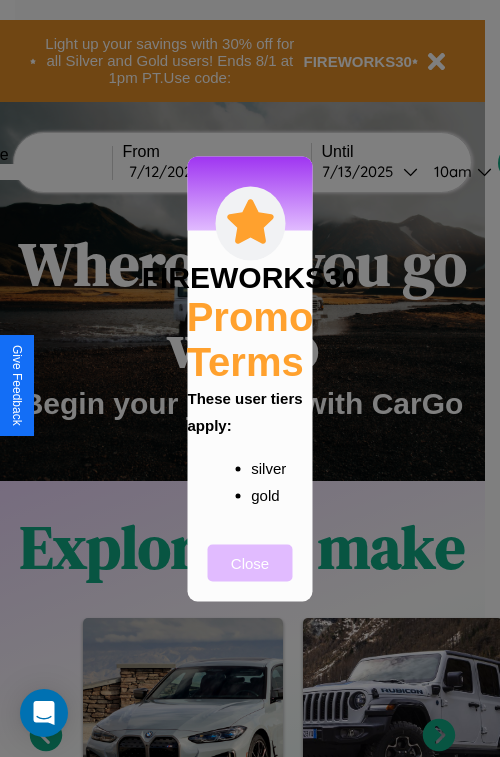 click on "Close" at bounding box center [250, 562] 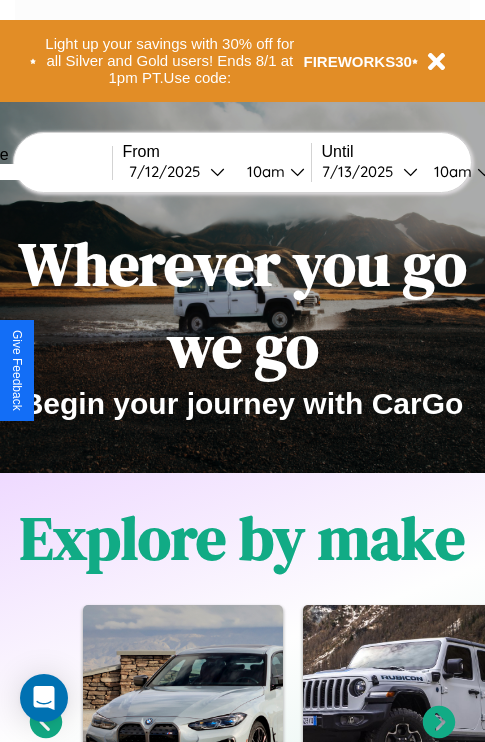 click at bounding box center (37, 172) 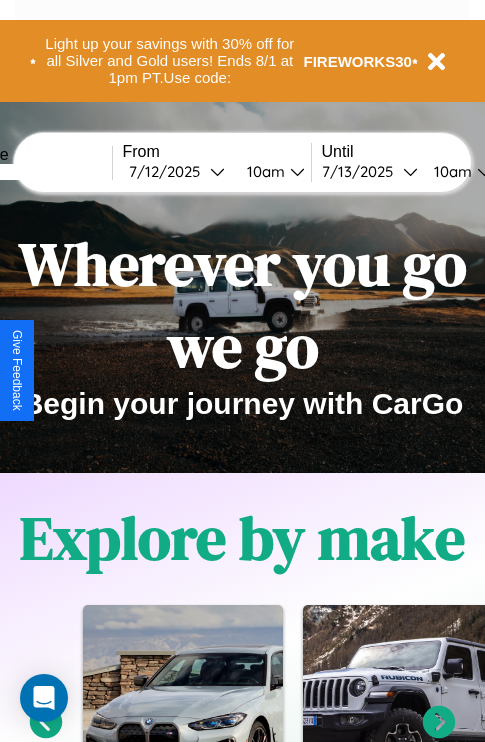 type on "*****" 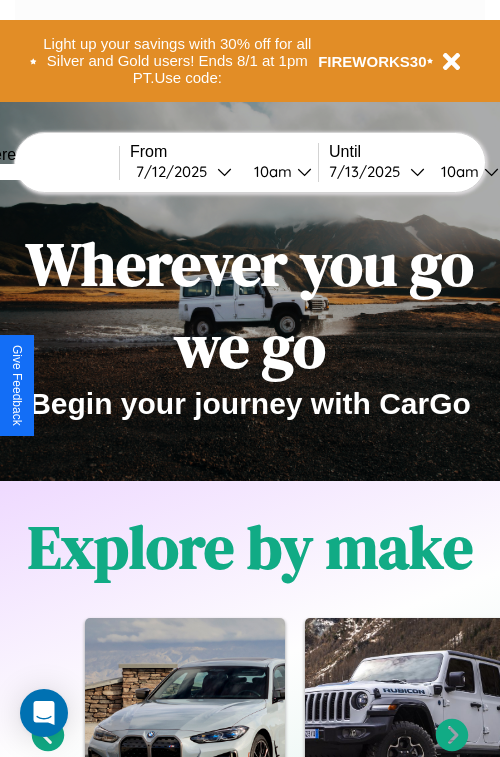select on "*" 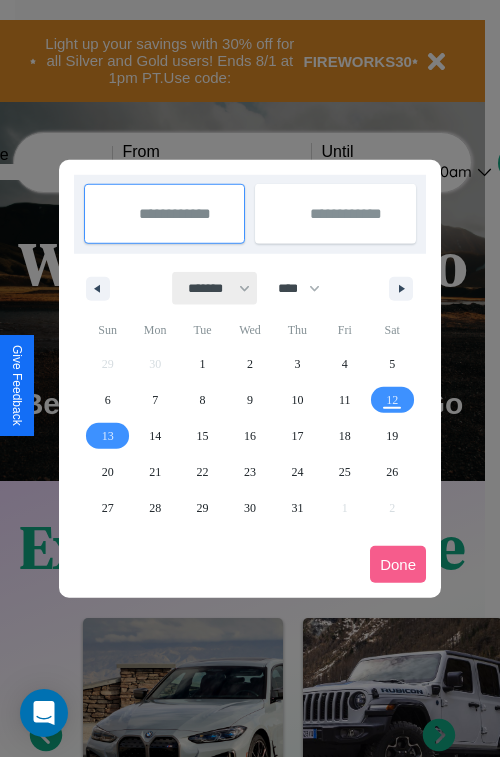 click on "******* ******** ***** ***** *** **** **** ****** ********* ******* ******** ********" at bounding box center [215, 288] 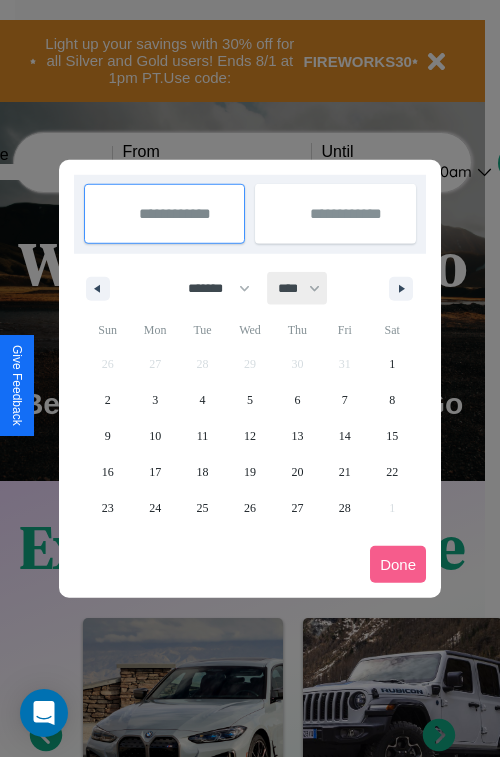 click on "**** **** **** **** **** **** **** **** **** **** **** **** **** **** **** **** **** **** **** **** **** **** **** **** **** **** **** **** **** **** **** **** **** **** **** **** **** **** **** **** **** **** **** **** **** **** **** **** **** **** **** **** **** **** **** **** **** **** **** **** **** **** **** **** **** **** **** **** **** **** **** **** **** **** **** **** **** **** **** **** **** **** **** **** **** **** **** **** **** **** **** **** **** **** **** **** **** **** **** **** **** **** **** **** **** **** **** **** **** **** **** **** **** **** **** **** **** **** **** **** ****" at bounding box center [298, 288] 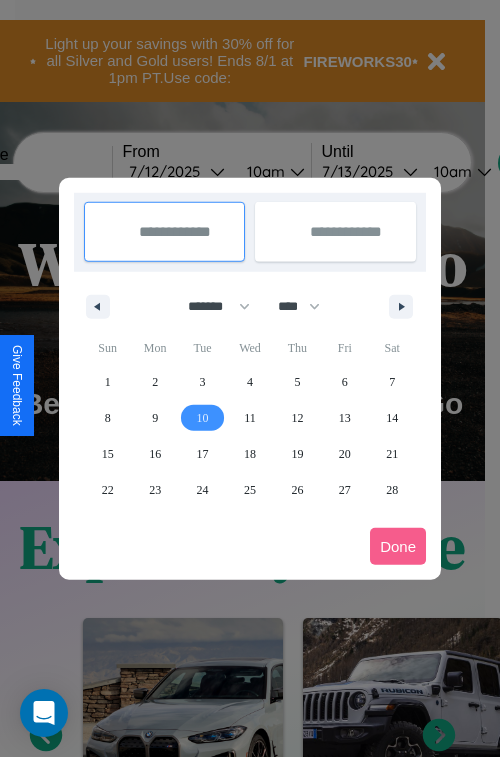 click on "10" at bounding box center (203, 418) 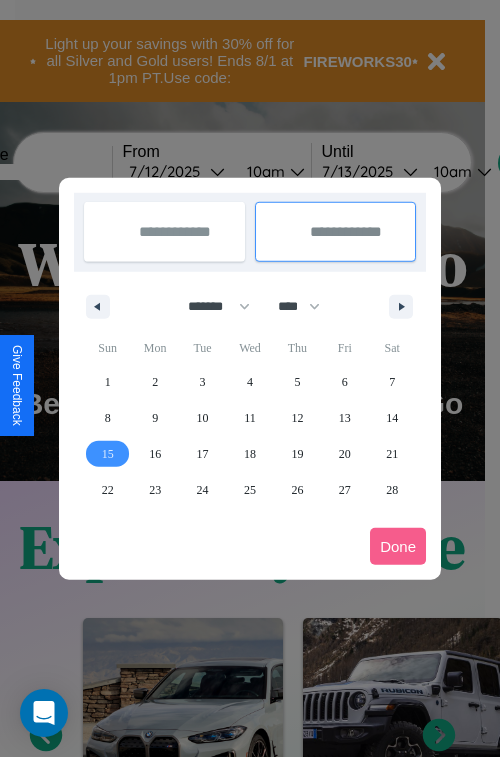 click on "15" at bounding box center [108, 454] 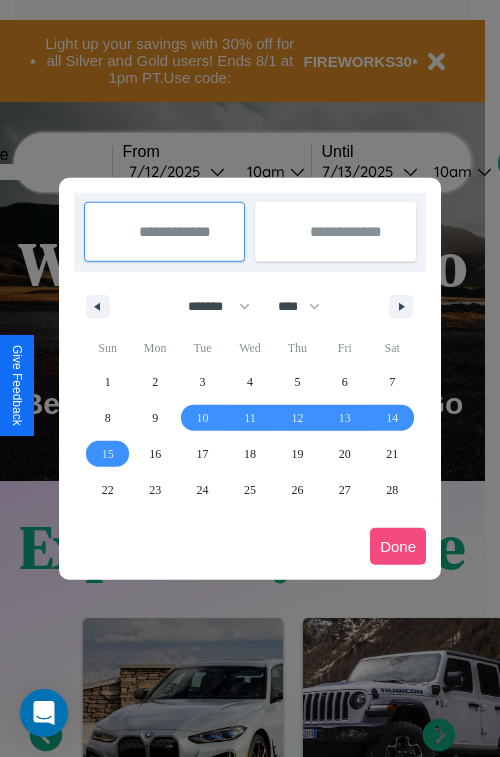 click on "Done" at bounding box center (398, 546) 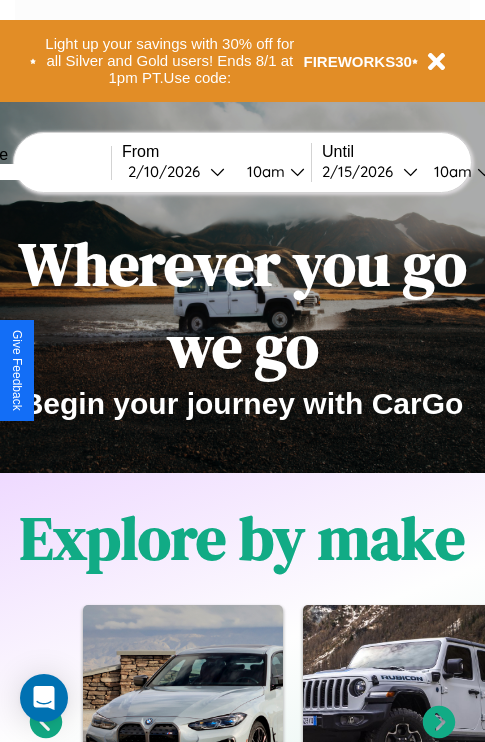 scroll, scrollTop: 0, scrollLeft: 74, axis: horizontal 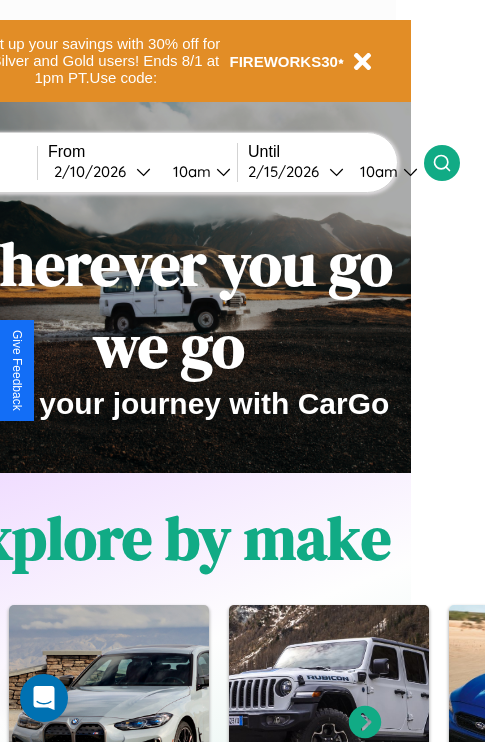 click 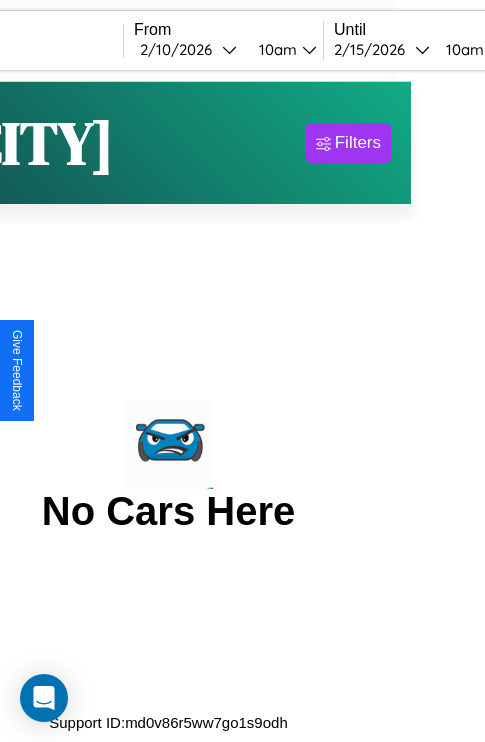 scroll, scrollTop: 0, scrollLeft: 0, axis: both 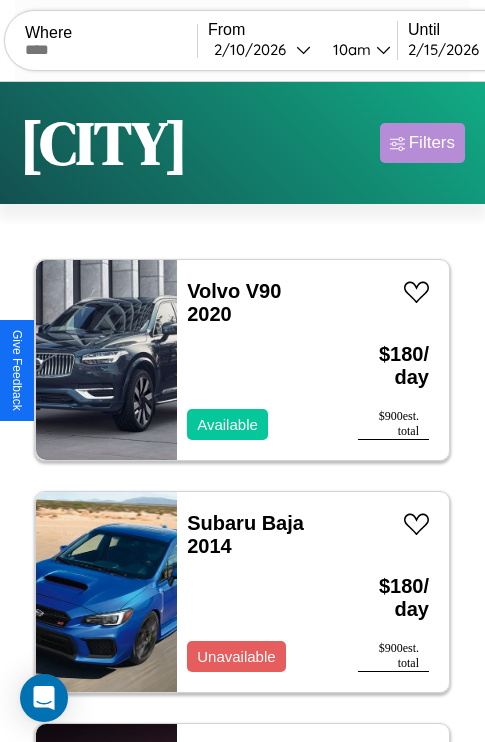 click on "Filters" at bounding box center [432, 143] 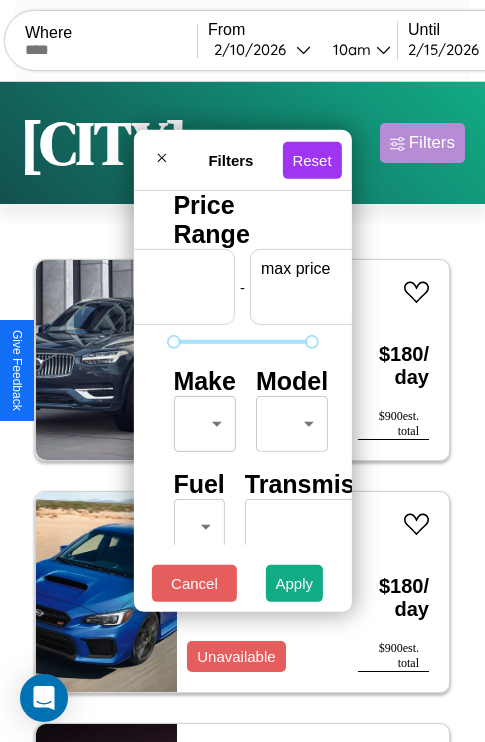 scroll, scrollTop: 0, scrollLeft: 124, axis: horizontal 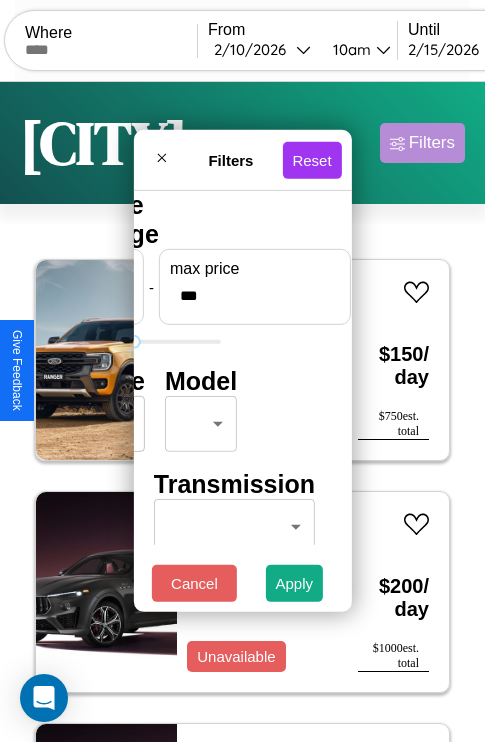type on "***" 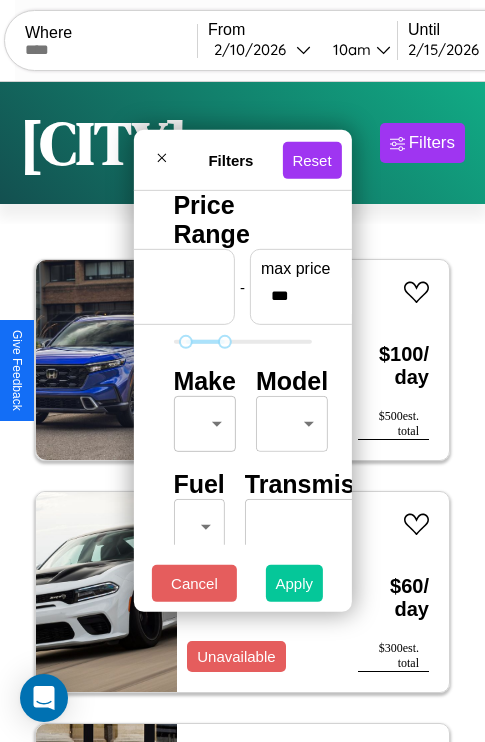 type on "**" 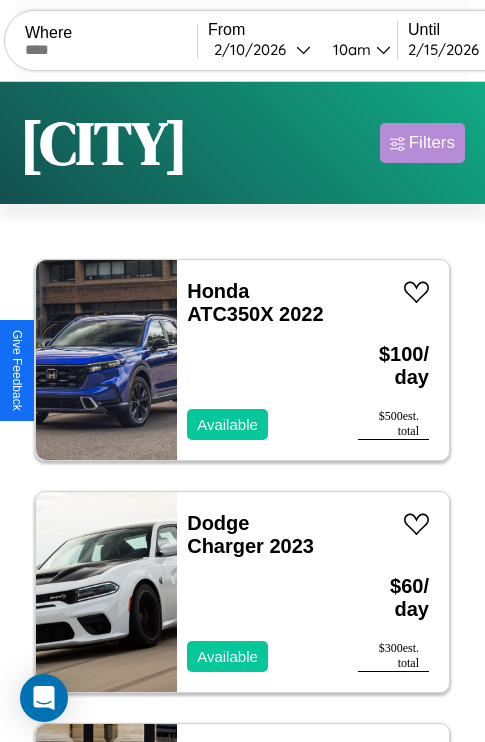 click on "Filters" at bounding box center [432, 143] 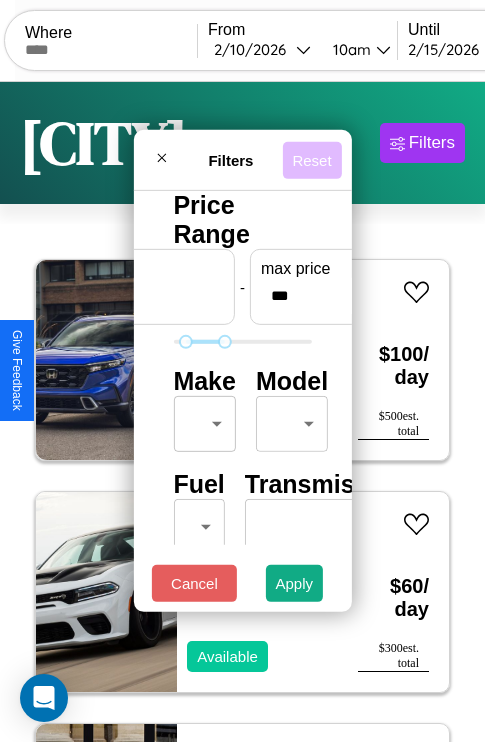 click on "Reset" at bounding box center [311, 159] 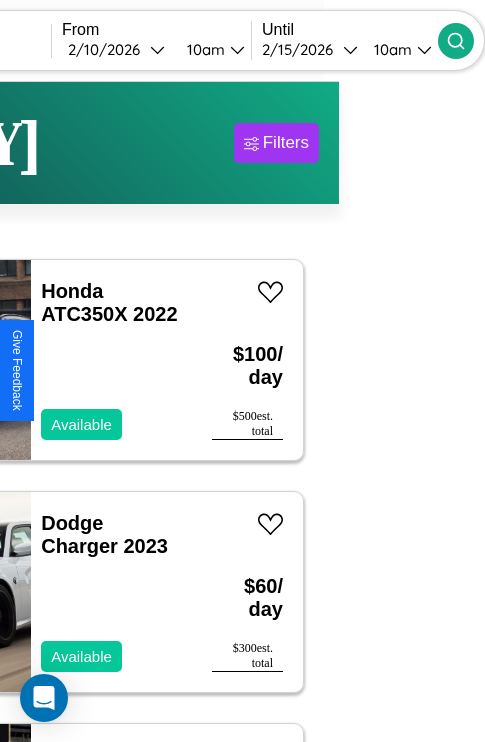 type on "******" 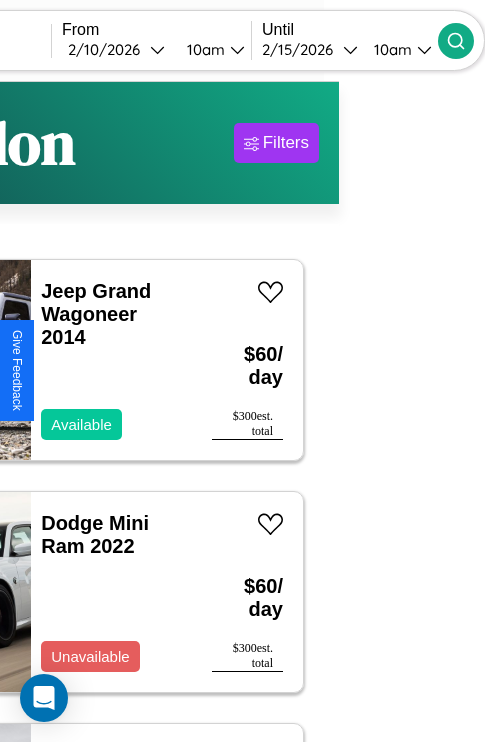 scroll, scrollTop: 89, scrollLeft: 44, axis: both 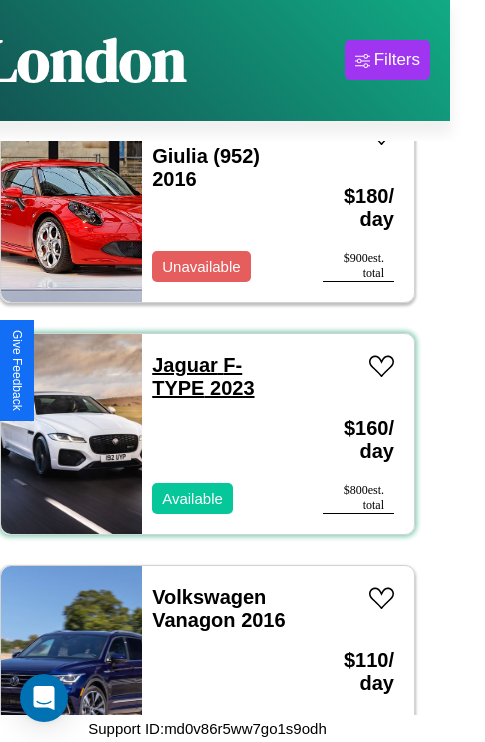 click on "Jaguar   F-TYPE   2023" at bounding box center (203, 376) 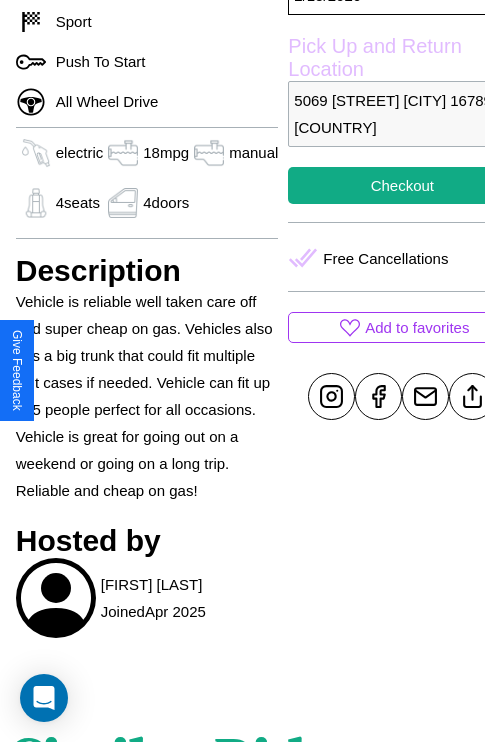 scroll, scrollTop: 710, scrollLeft: 60, axis: both 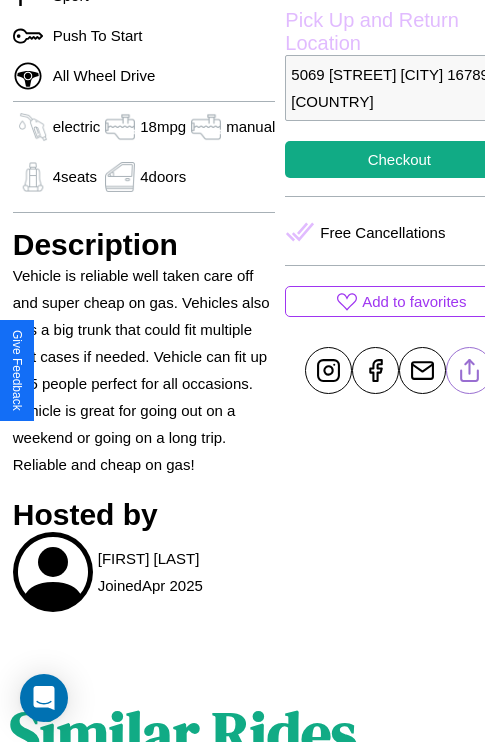 click 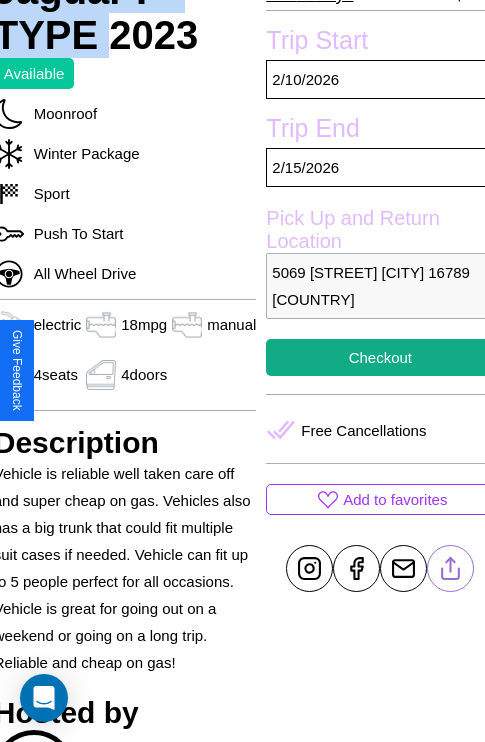 scroll, scrollTop: 499, scrollLeft: 80, axis: both 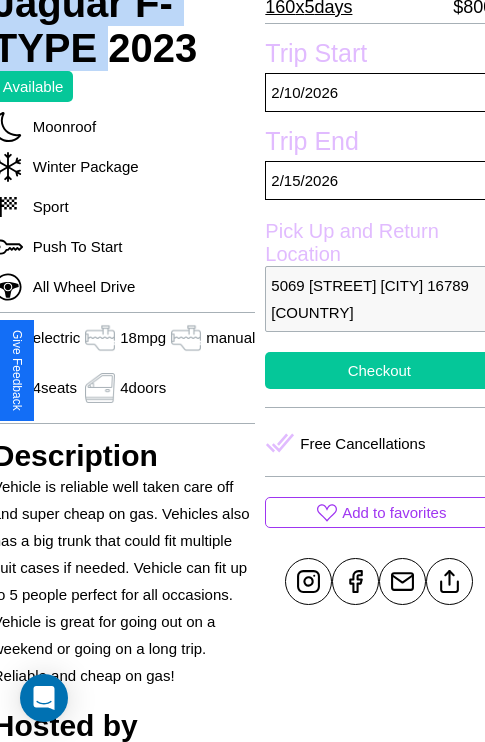 click on "Checkout" at bounding box center [379, 370] 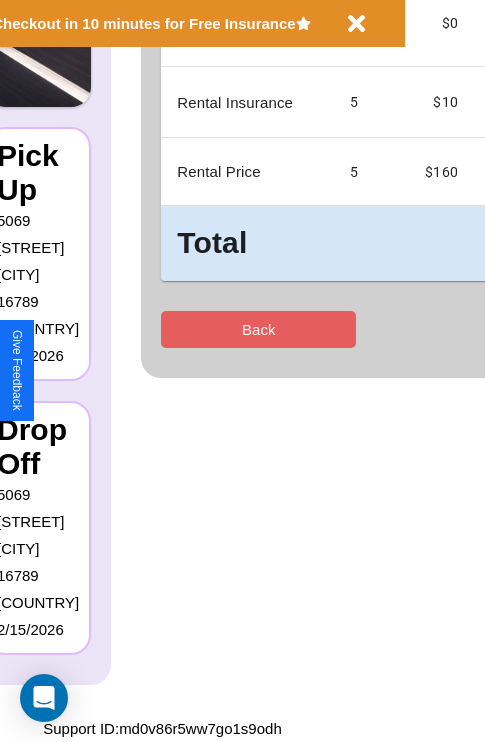 scroll, scrollTop: 0, scrollLeft: 0, axis: both 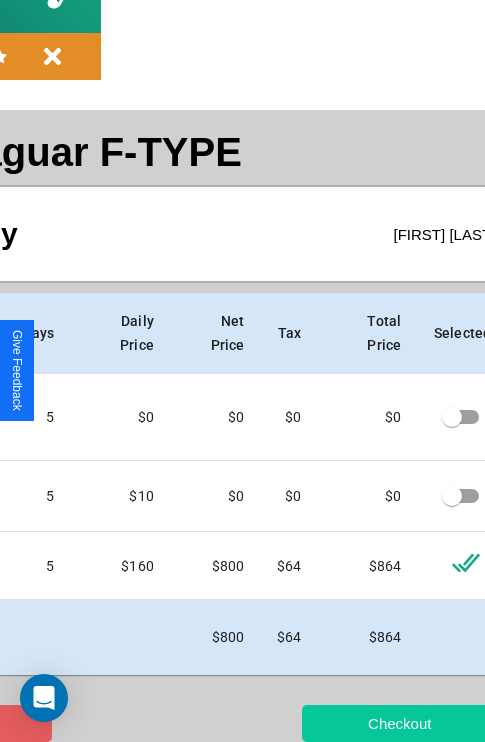 click on "Checkout" at bounding box center (399, 723) 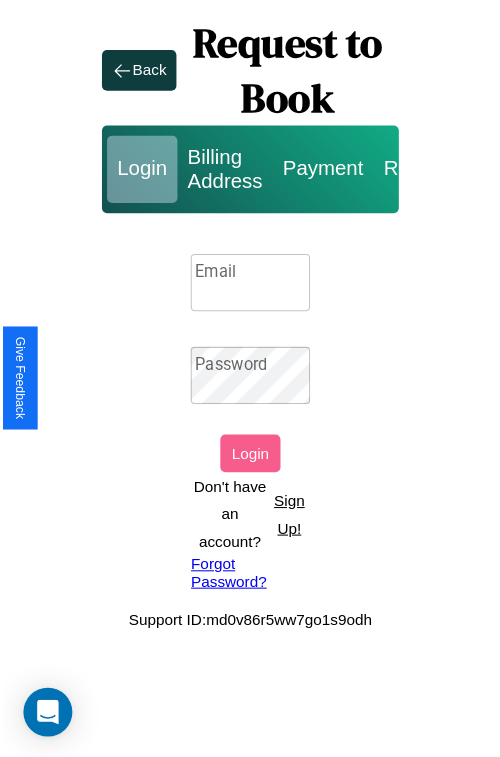 scroll, scrollTop: 0, scrollLeft: 0, axis: both 